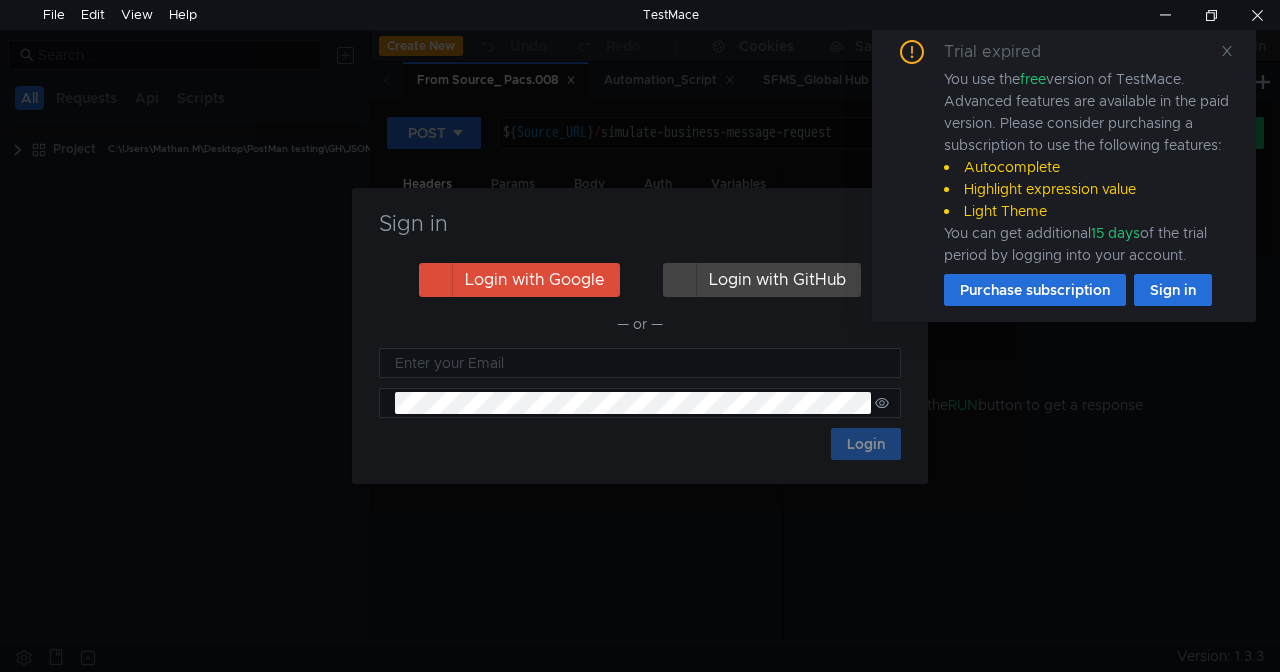 scroll, scrollTop: 0, scrollLeft: 0, axis: both 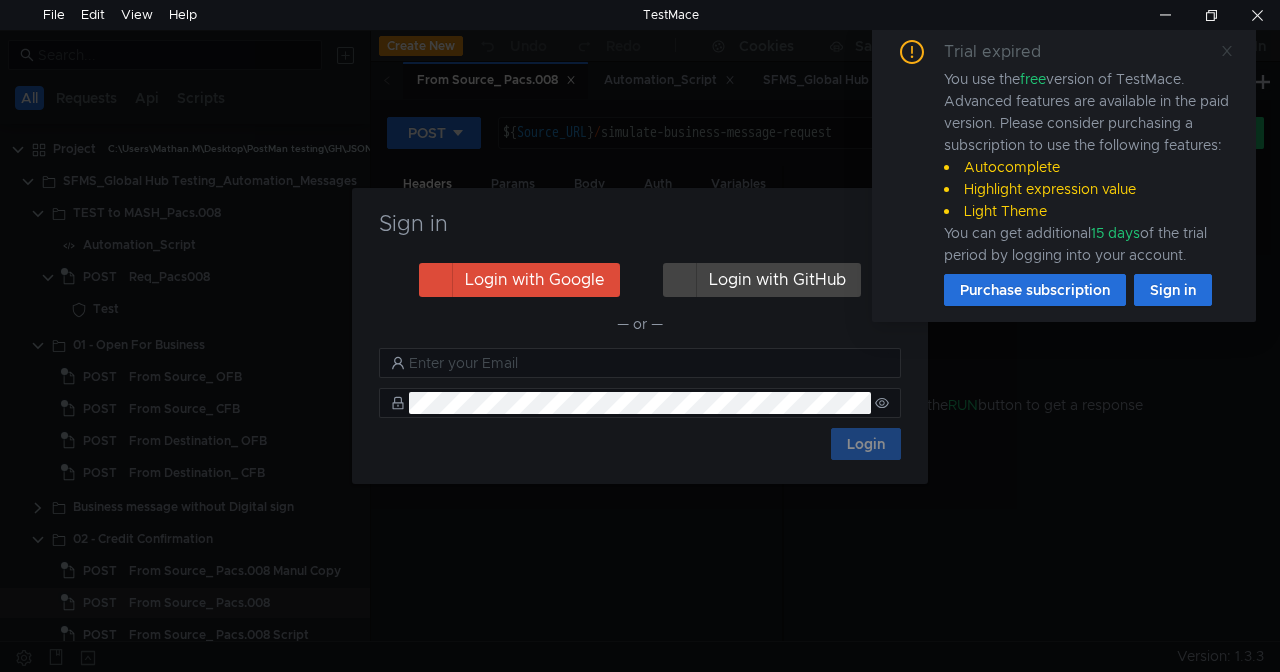 click at bounding box center [1227, 51] 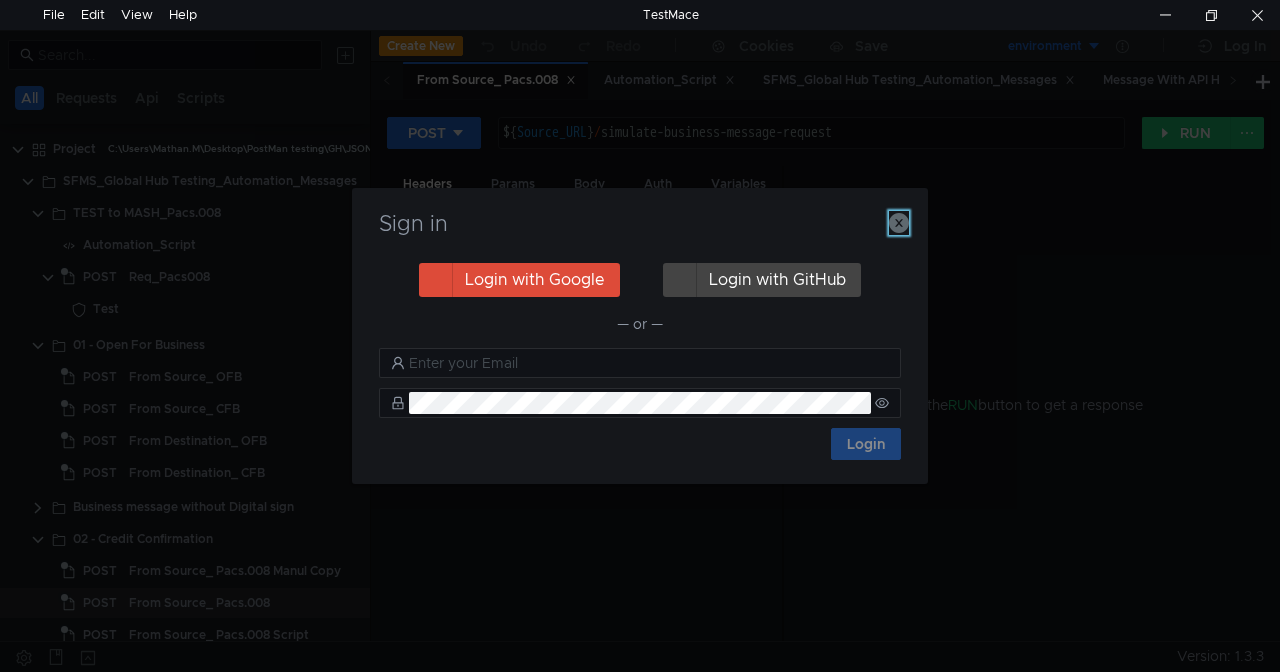 click 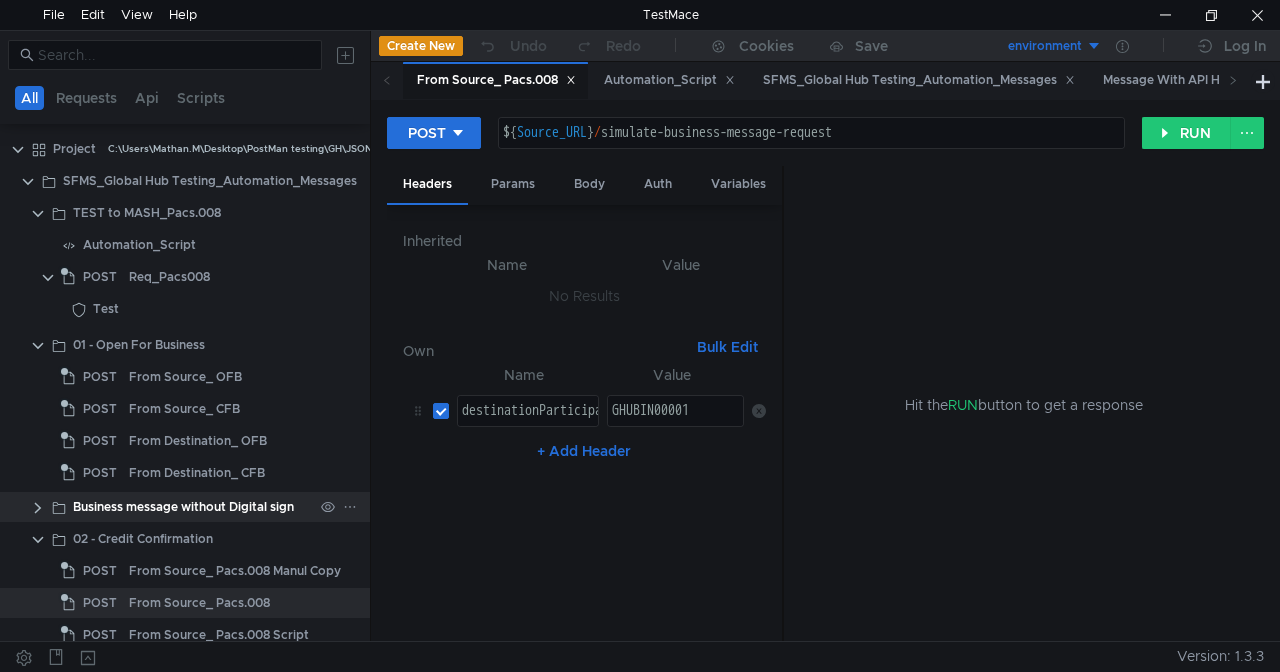 scroll, scrollTop: 148, scrollLeft: 0, axis: vertical 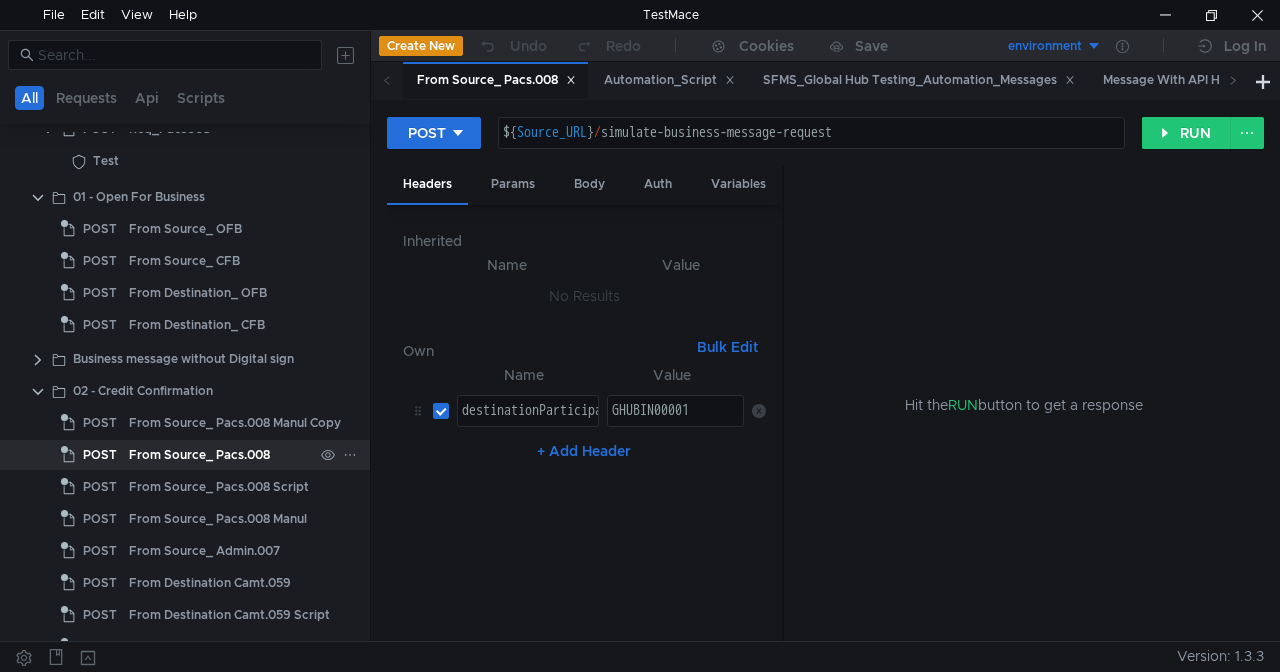click on "From Source_ Pacs.008" 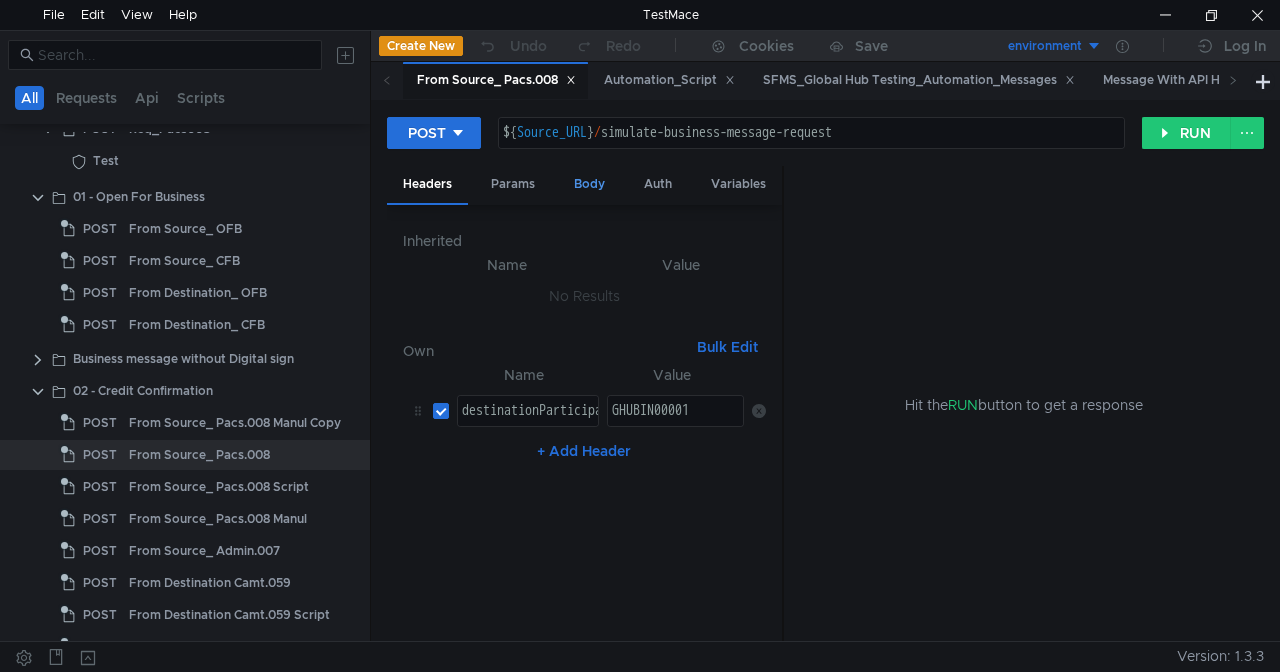 click on "Body" at bounding box center [589, 184] 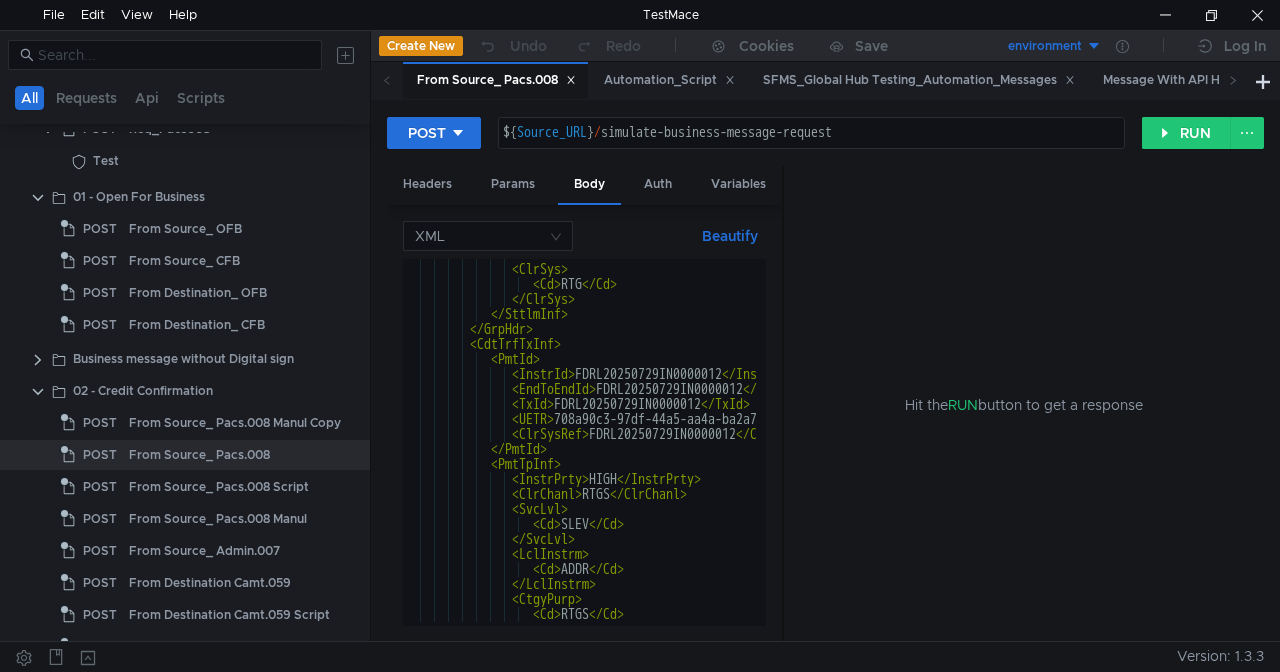 scroll, scrollTop: 552, scrollLeft: 0, axis: vertical 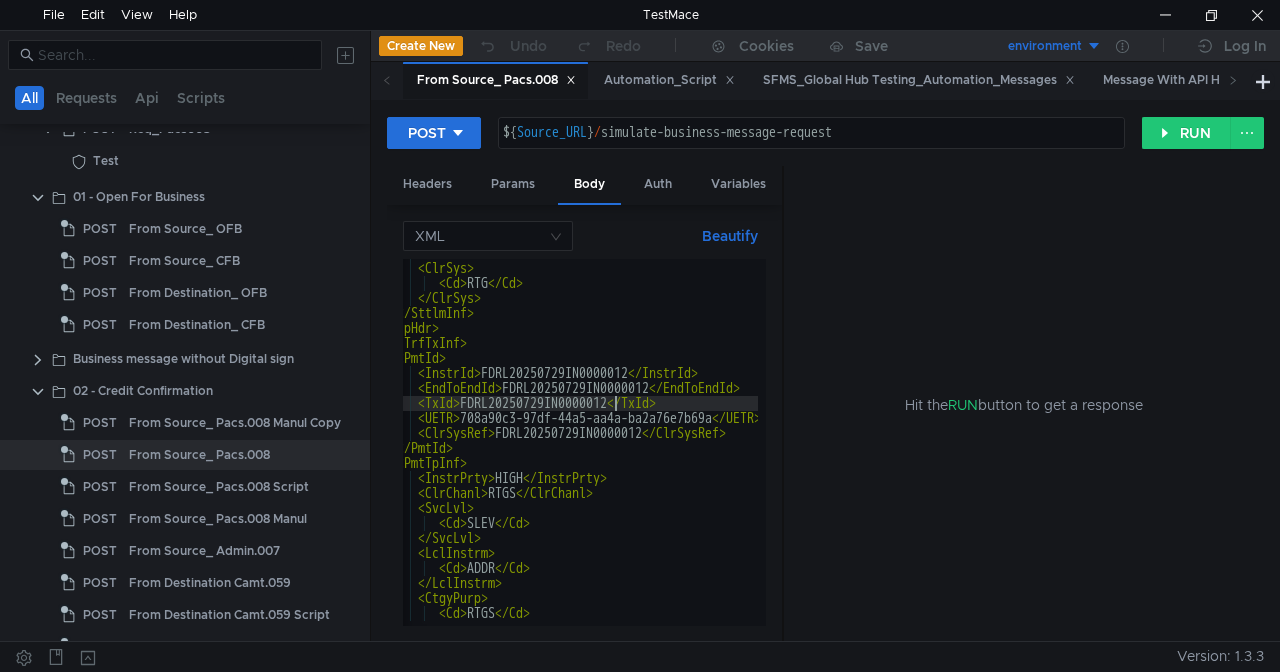 click on "< SttlmMtd > CLRG </ SttlmMtd >                        < ClrSys >                            < Cd > RTG </ Cd >                        </ ClrSys >                   </ SttlmInf >               </ GrpHdr >               < CdtTrfTxInf >                   < PmtId >                        < InstrId > FDRL20250729IN0000012 </ InstrId >                        < EndToEndId > FDRL20250729IN0000012 </ EndToEndId >                        < TxId > FDRL20250729IN0000012 </ TxId >                        < UETR > 708a90c3-97df-44a5-aa4a-ba2a76e7b69a </ UETR >                        < ClrSysRef > FDRL20250729IN0000012 </ ClrSysRef >                   </ PmtId >                   < PmtTpInf >                        < InstrPrty > HIGH </ InstrPrty >                        < ClrChanl > RTGS </ ClrChanl >                        < SvcLvl >                            < Cd > SLEV </ Cd >                        </ SvcLvl >                        < LclInstrm >                            < Cd > ADDR </ Cd >" at bounding box center [2275, 440] 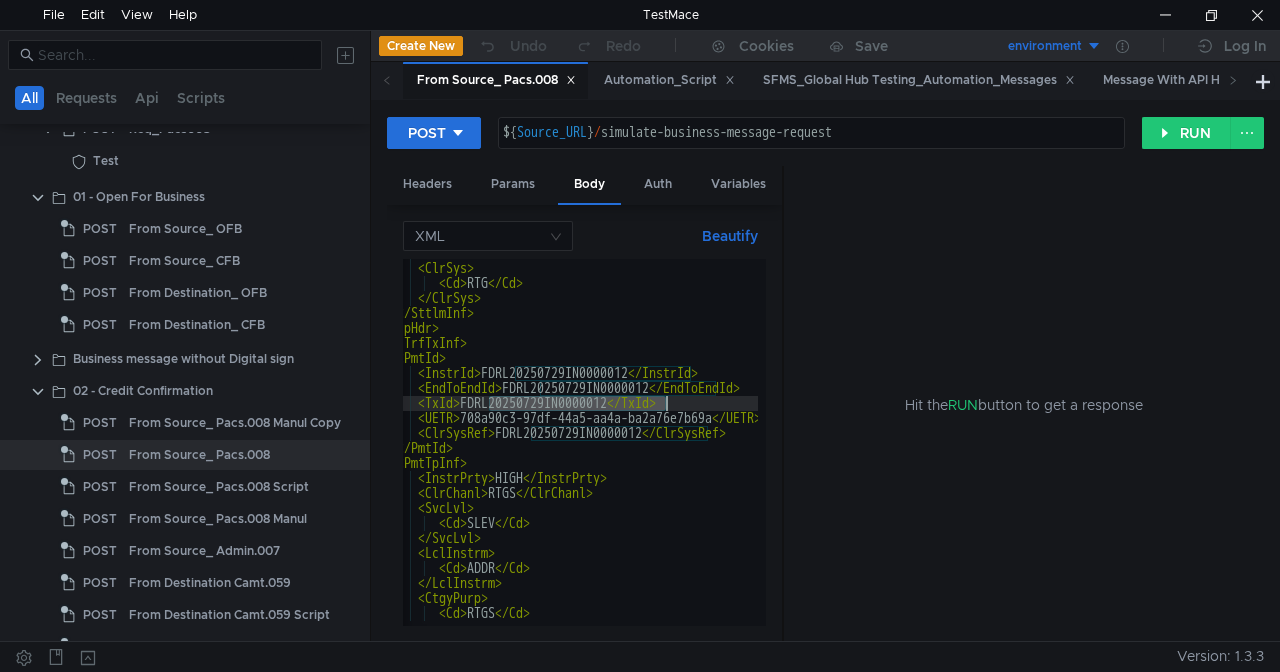 click on "< SttlmMtd > CLRG </ SttlmMtd >                        < ClrSys >                            < Cd > RTG </ Cd >                        </ ClrSys >                   </ SttlmInf >               </ GrpHdr >               < CdtTrfTxInf >                   < PmtId >                        < InstrId > FDRL20250729IN0000012 </ InstrId >                        < EndToEndId > FDRL20250729IN0000012 </ EndToEndId >                        < TxId > FDRL20250729IN0000012 </ TxId >                        < UETR > 708a90c3-97df-44a5-aa4a-ba2a76e7b69a </ UETR >                        < ClrSysRef > FDRL20250729IN0000012 </ ClrSysRef >                   </ PmtId >                   < PmtTpInf >                        < InstrPrty > HIGH </ InstrPrty >                        < ClrChanl > RTGS </ ClrChanl >                        < SvcLvl >                            < Cd > SLEV </ Cd >                        </ SvcLvl >                        < LclInstrm >                            < Cd > ADDR </ Cd >" at bounding box center [2275, 440] 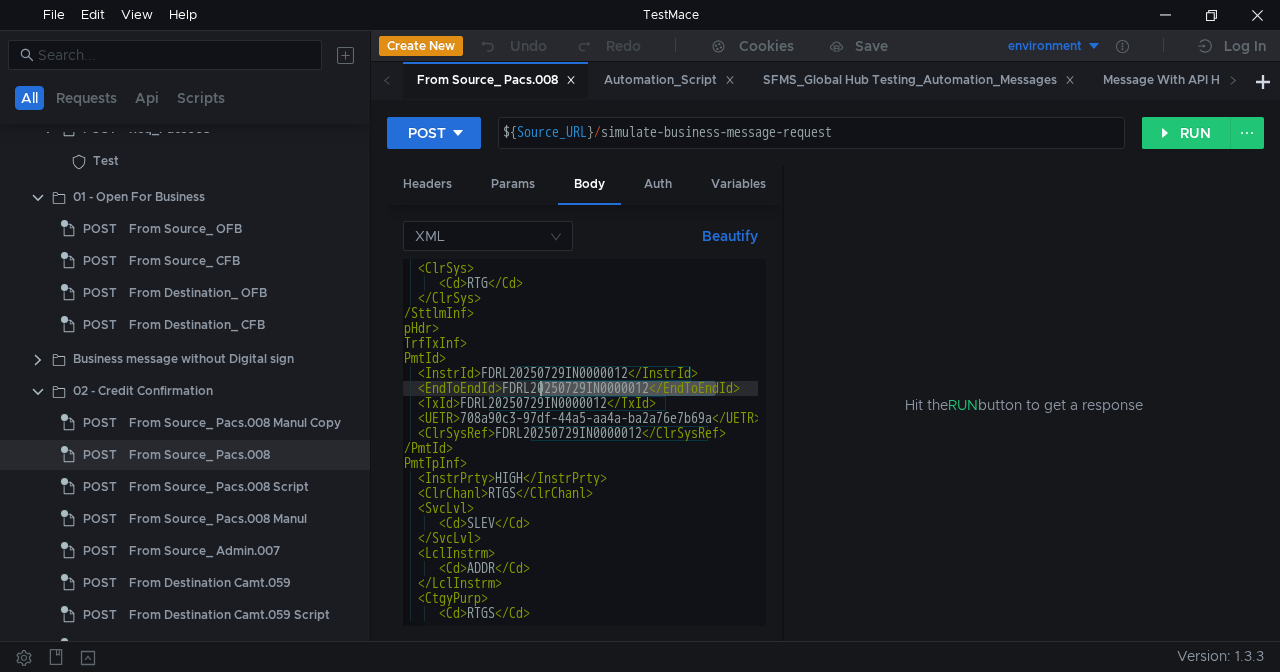 click on "< SttlmMtd > CLRG </ SttlmMtd >                        < ClrSys >                            < Cd > RTG </ Cd >                        </ ClrSys >                   </ SttlmInf >               </ GrpHdr >               < CdtTrfTxInf >                   < PmtId >                        < InstrId > FDRL20250729IN0000012 </ InstrId >                        < EndToEndId > FDRL20250729IN0000012 </ EndToEndId >                        < TxId > FDRL20250729IN0000012 </ TxId >                        < UETR > 708a90c3-97df-44a5-aa4a-ba2a76e7b69a </ UETR >                        < ClrSysRef > FDRL20250729IN0000012 </ ClrSysRef >                   </ PmtId >                   < PmtTpInf >                        < InstrPrty > HIGH </ InstrPrty >                        < ClrChanl > RTGS </ ClrChanl >                        < SvcLvl >                            < Cd > SLEV </ Cd >                        </ SvcLvl >                        < LclInstrm >                            < Cd > ADDR </ Cd >" at bounding box center (2275, 440) 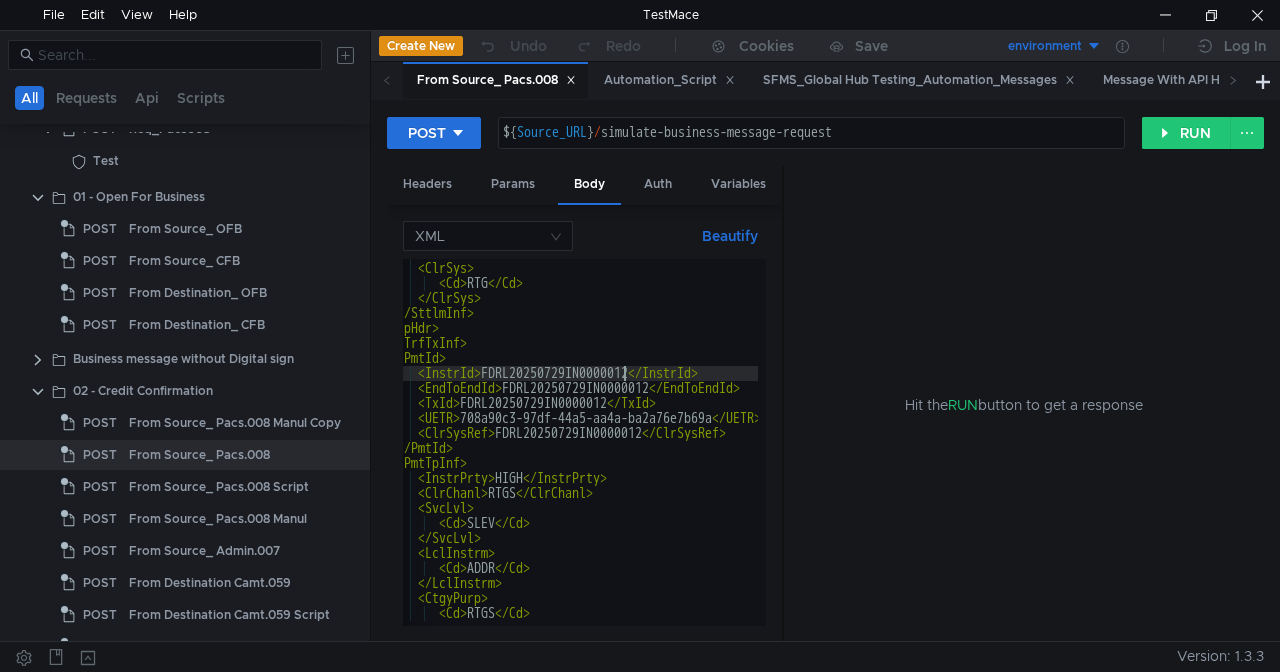 click on "< SttlmMtd > CLRG </ SttlmMtd >                        < ClrSys >                            < Cd > RTG </ Cd >                        </ ClrSys >                   </ SttlmInf >               </ GrpHdr >               < CdtTrfTxInf >                   < PmtId >                        < InstrId > FDRL20250729IN0000012 </ InstrId >                        < EndToEndId > FDRL20250729IN0000012 </ EndToEndId >                        < TxId > FDRL20250729IN0000012 </ TxId >                        < UETR > 708a90c3-97df-44a5-aa4a-ba2a76e7b69a </ UETR >                        < ClrSysRef > FDRL20250729IN0000012 </ ClrSysRef >                   </ PmtId >                   < PmtTpInf >                        < InstrPrty > HIGH </ InstrPrty >                        < ClrChanl > RTGS </ ClrChanl >                        < SvcLvl >                            < Cd > SLEV </ Cd >                        </ SvcLvl >                        < LclInstrm >                            < Cd > ADDR </ Cd >" at bounding box center (2275, 440) 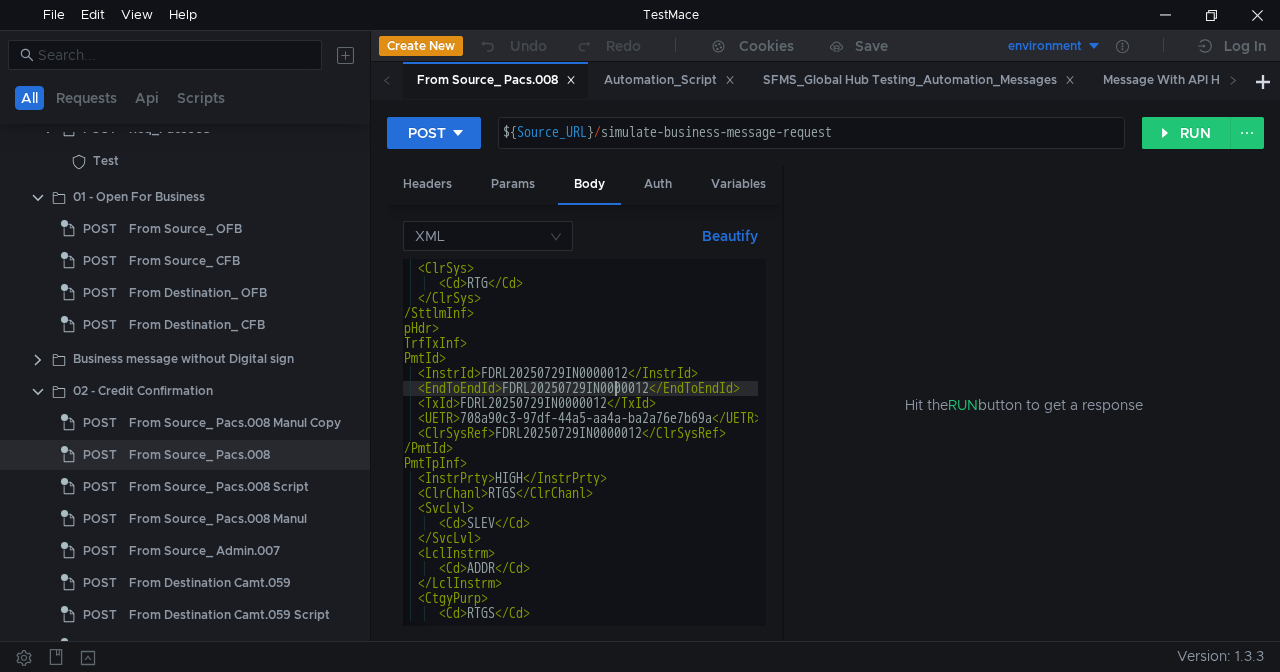 click on "< SttlmMtd > CLRG </ SttlmMtd >                        < ClrSys >                            < Cd > RTG </ Cd >                        </ ClrSys >                   </ SttlmInf >               </ GrpHdr >               < CdtTrfTxInf >                   < PmtId >                        < InstrId > FDRL20250729IN0000012 </ InstrId >                        < EndToEndId > FDRL20250729IN0000012 </ EndToEndId >                        < TxId > FDRL20250729IN0000012 </ TxId >                        < UETR > 708a90c3-97df-44a5-aa4a-ba2a76e7b69a </ UETR >                        < ClrSysRef > FDRL20250729IN0000012 </ ClrSysRef >                   </ PmtId >                   < PmtTpInf >                        < InstrPrty > HIGH </ InstrPrty >                        < ClrChanl > RTGS </ ClrChanl >                        < SvcLvl >                            < Cd > SLEV </ Cd >                        </ SvcLvl >                        < LclInstrm >                            < Cd > ADDR </ Cd >" at bounding box center [2275, 440] 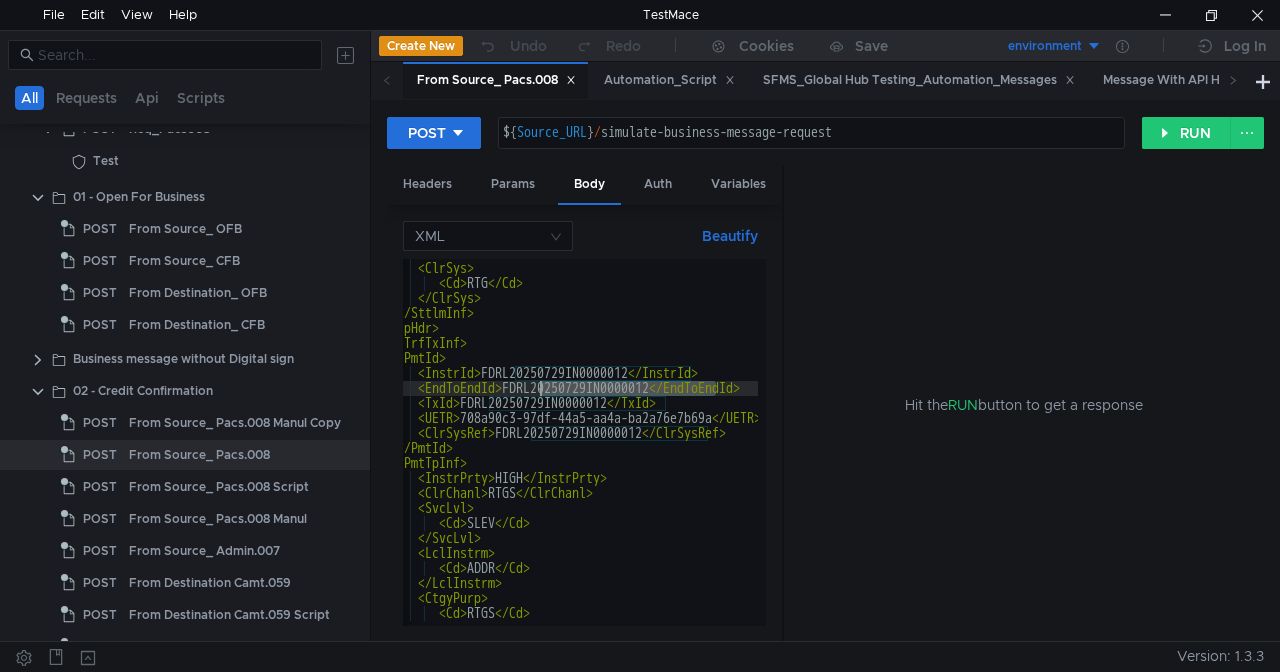 click on "< SttlmMtd > CLRG </ SttlmMtd >                        < ClrSys >                            < Cd > RTG </ Cd >                        </ ClrSys >                   </ SttlmInf >               </ GrpHdr >               < CdtTrfTxInf >                   < PmtId >                        < InstrId > FDRL20250729IN0000012 </ InstrId >                        < EndToEndId > FDRL20250729IN0000012 </ EndToEndId >                        < TxId > FDRL20250729IN0000012 </ TxId >                        < UETR > 708a90c3-97df-44a5-aa4a-ba2a76e7b69a </ UETR >                        < ClrSysRef > FDRL20250729IN0000012 </ ClrSysRef >                   </ PmtId >                   < PmtTpInf >                        < InstrPrty > HIGH </ InstrPrty >                        < ClrChanl > RTGS </ ClrChanl >                        < SvcLvl >                            < Cd > SLEV </ Cd >                        </ SvcLvl >                        < LclInstrm >                            < Cd > ADDR </ Cd >" at bounding box center [2275, 440] 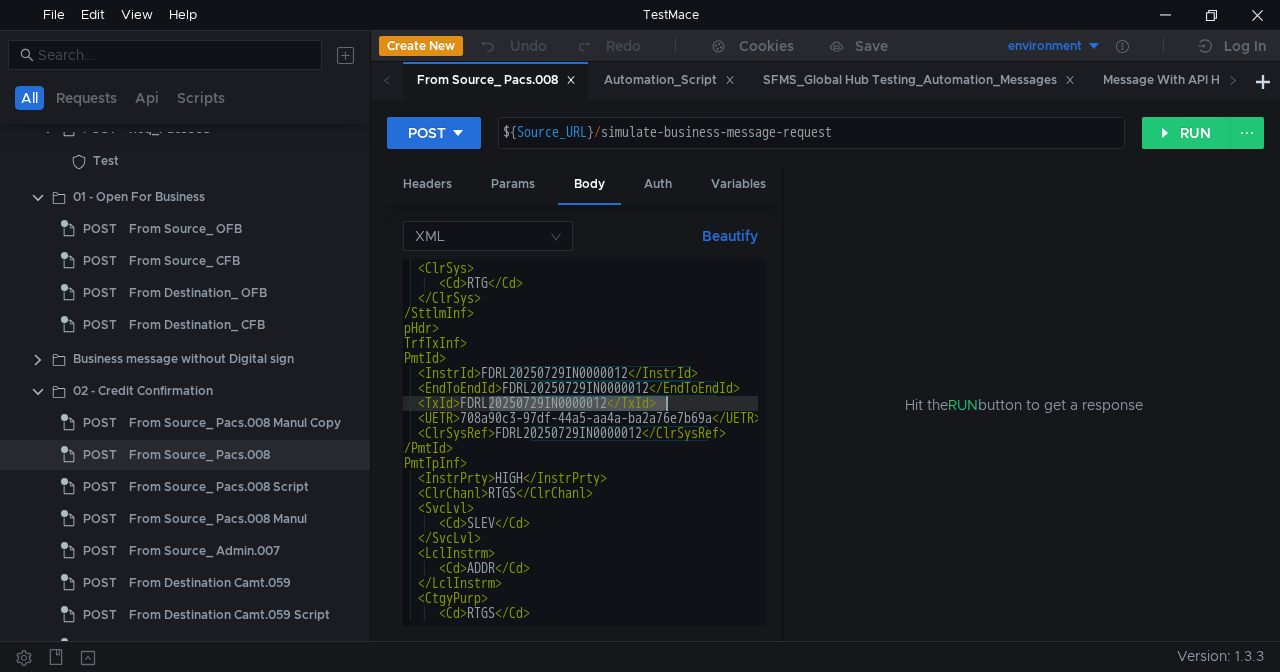 click on "< SttlmMtd > CLRG </ SttlmMtd >                        < ClrSys >                            < Cd > RTG </ Cd >                        </ ClrSys >                   </ SttlmInf >               </ GrpHdr >               < CdtTrfTxInf >                   < PmtId >                        < InstrId > FDRL20250729IN0000012 </ InstrId >                        < EndToEndId > FDRL20250729IN0000012 </ EndToEndId >                        < TxId > FDRL20250729IN0000012 </ TxId >                        < UETR > 708a90c3-97df-44a5-aa4a-ba2a76e7b69a </ UETR >                        < ClrSysRef > FDRL20250729IN0000012 </ ClrSysRef >                   </ PmtId >                   < PmtTpInf >                        < InstrPrty > HIGH </ InstrPrty >                        < ClrChanl > RTGS </ ClrChanl >                        < SvcLvl >                            < Cd > SLEV </ Cd >                        </ SvcLvl >                        < LclInstrm >                            < Cd > ADDR </ Cd >" at bounding box center [2275, 440] 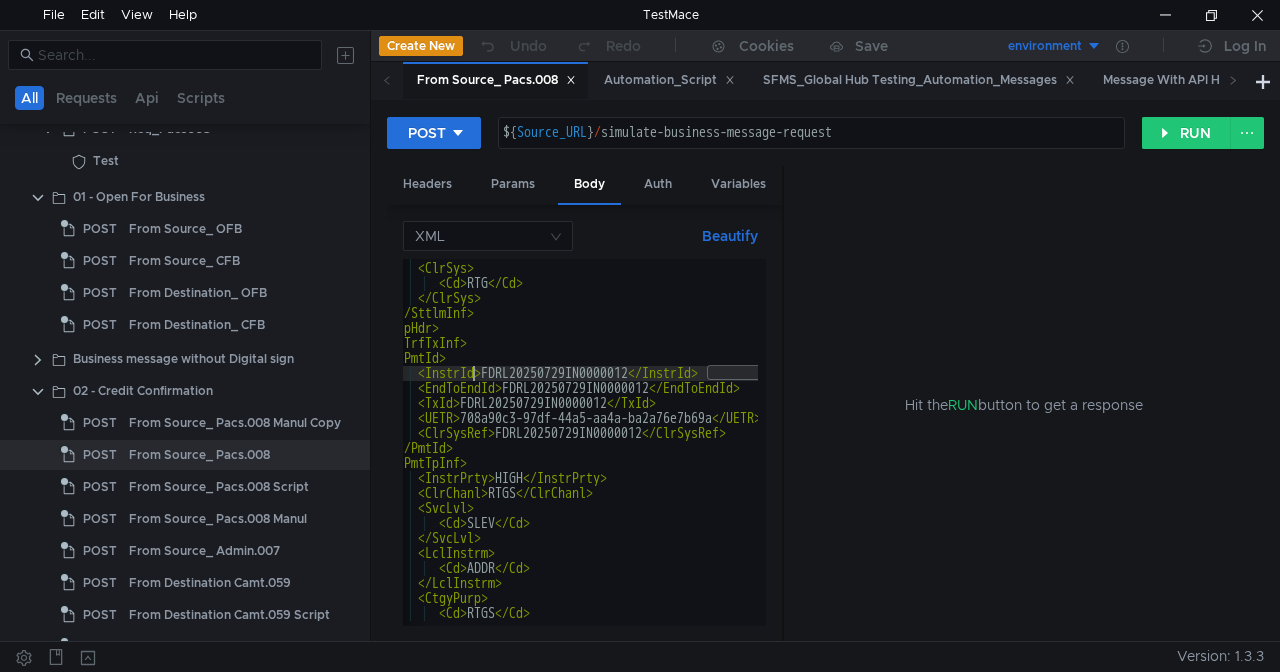 click on "< SttlmMtd > CLRG </ SttlmMtd >                        < ClrSys >                            < Cd > RTG </ Cd >                        </ ClrSys >                   </ SttlmInf >               </ GrpHdr >               < CdtTrfTxInf >                   < PmtId >                        < InstrId > FDRL20250729IN0000012 </ InstrId >                        < EndToEndId > FDRL20250729IN0000012 </ EndToEndId >                        < TxId > FDRL20250729IN0000012 </ TxId >                        < UETR > 708a90c3-97df-44a5-aa4a-ba2a76e7b69a </ UETR >                        < ClrSysRef > FDRL20250729IN0000012 </ ClrSysRef >                   </ PmtId >                   < PmtTpInf >                        < InstrPrty > HIGH </ InstrPrty >                        < ClrChanl > RTGS </ ClrChanl >                        < SvcLvl >                            < Cd > SLEV </ Cd >                        </ SvcLvl >                        < LclInstrm >                            < Cd > ADDR </ Cd >" at bounding box center [2275, 440] 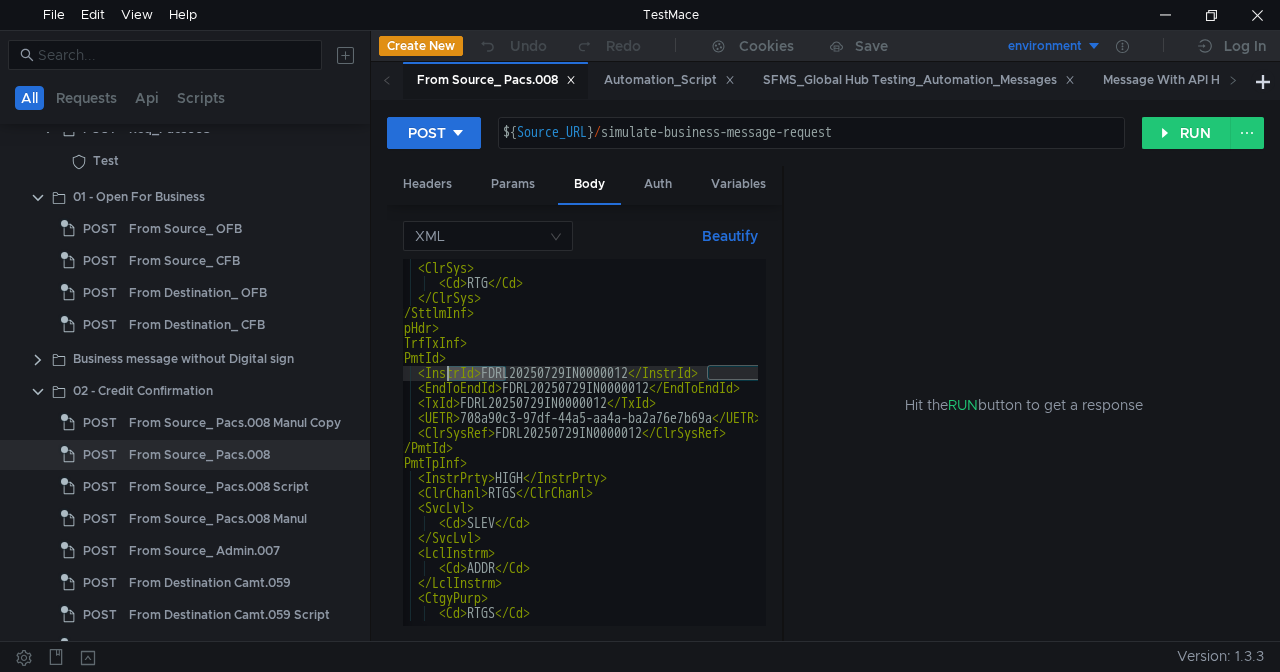 click on "< SttlmMtd > CLRG </ SttlmMtd >                        < ClrSys >                            < Cd > RTG </ Cd >                        </ ClrSys >                   </ SttlmInf >               </ GrpHdr >               < CdtTrfTxInf >                   < PmtId >                        < InstrId > FDRL20250729IN0000012 </ InstrId >                        < EndToEndId > FDRL20250729IN0000012 </ EndToEndId >                        < TxId > FDRL20250729IN0000012 </ TxId >                        < UETR > 708a90c3-97df-44a5-aa4a-ba2a76e7b69a </ UETR >                        < ClrSysRef > FDRL20250729IN0000012 </ ClrSysRef >                   </ PmtId >                   < PmtTpInf >                        < InstrPrty > HIGH </ InstrPrty >                        < ClrChanl > RTGS </ ClrChanl >                        < SvcLvl >                            < Cd > SLEV </ Cd >                        </ SvcLvl >                        < LclInstrm >                            < Cd > ADDR </ Cd >" at bounding box center [2275, 440] 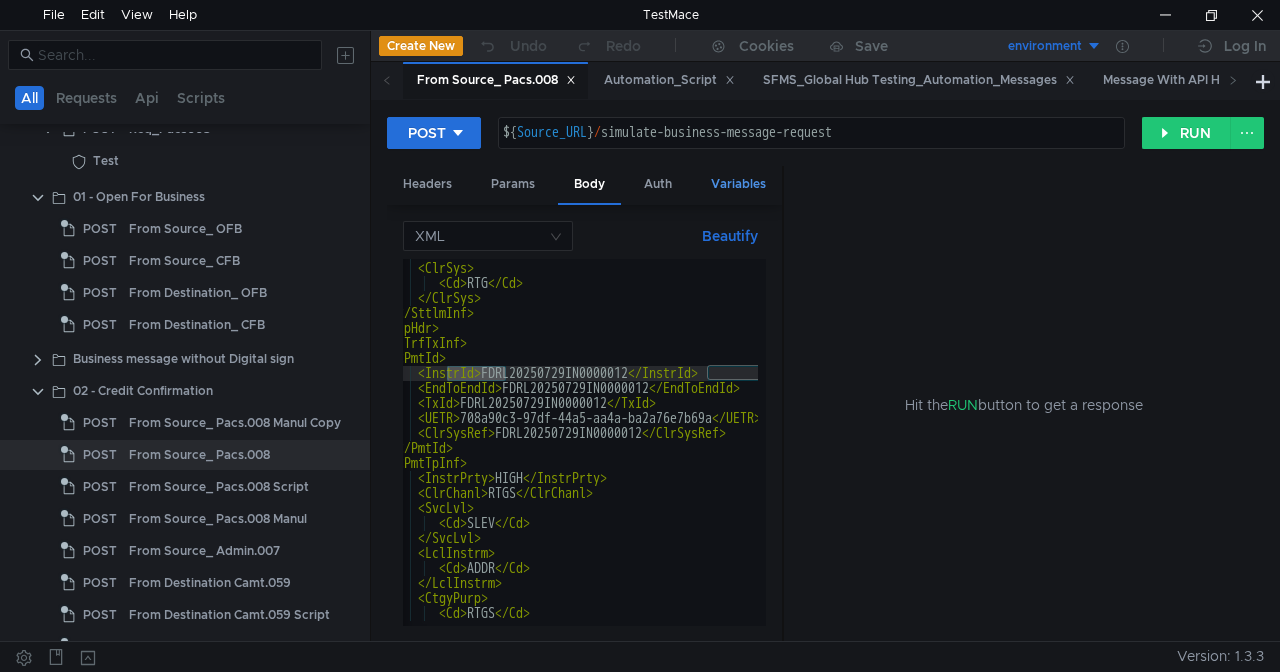 click on "Variables" at bounding box center [738, 184] 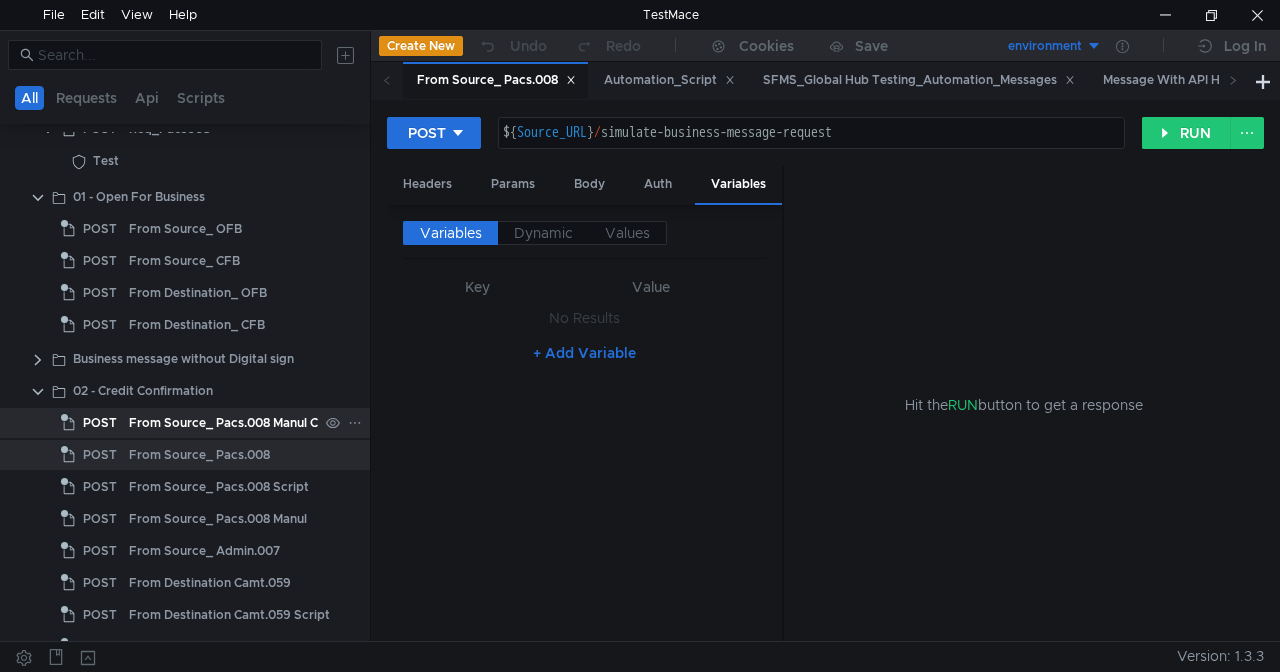 click on "From Source_ Pacs.008 Manul Copy" 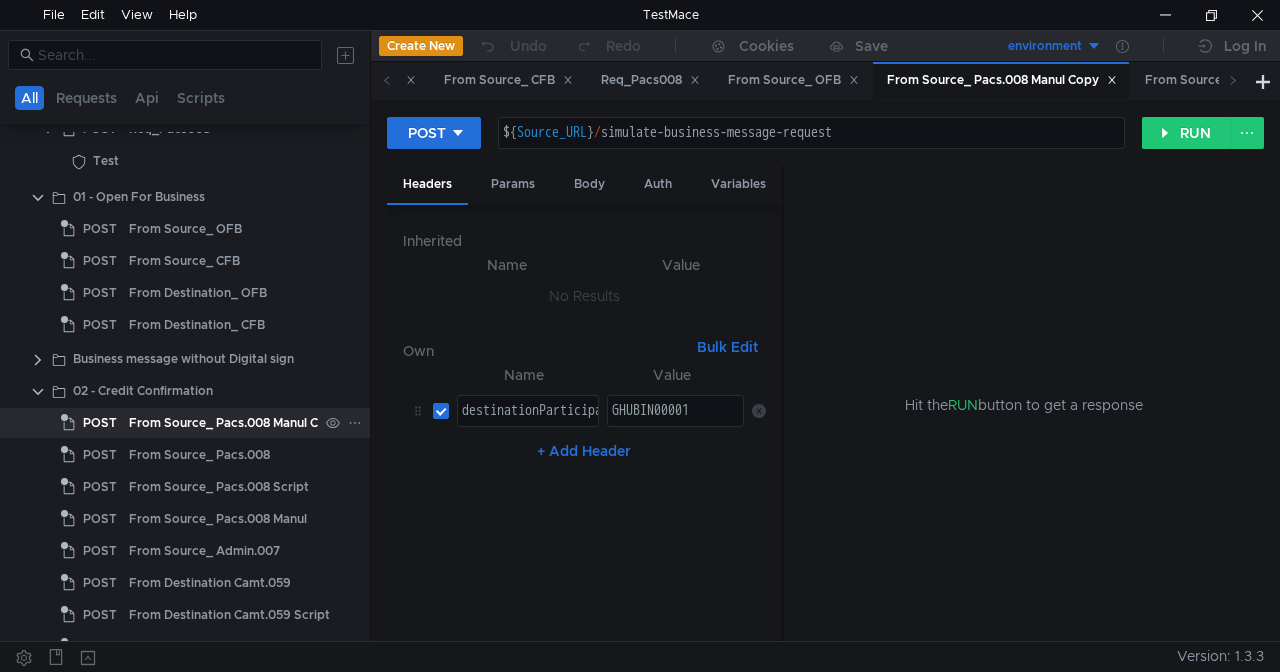 click on "From Source_ Pacs.008 Manul Copy" 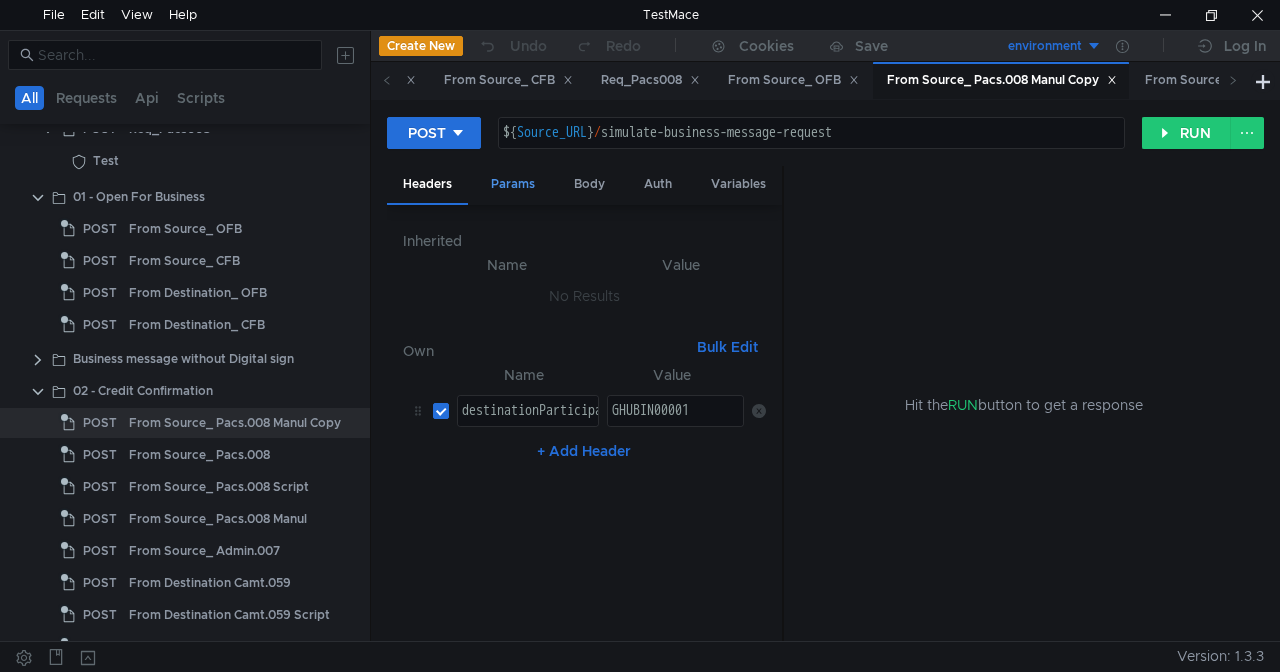 click on "Params" at bounding box center (513, 184) 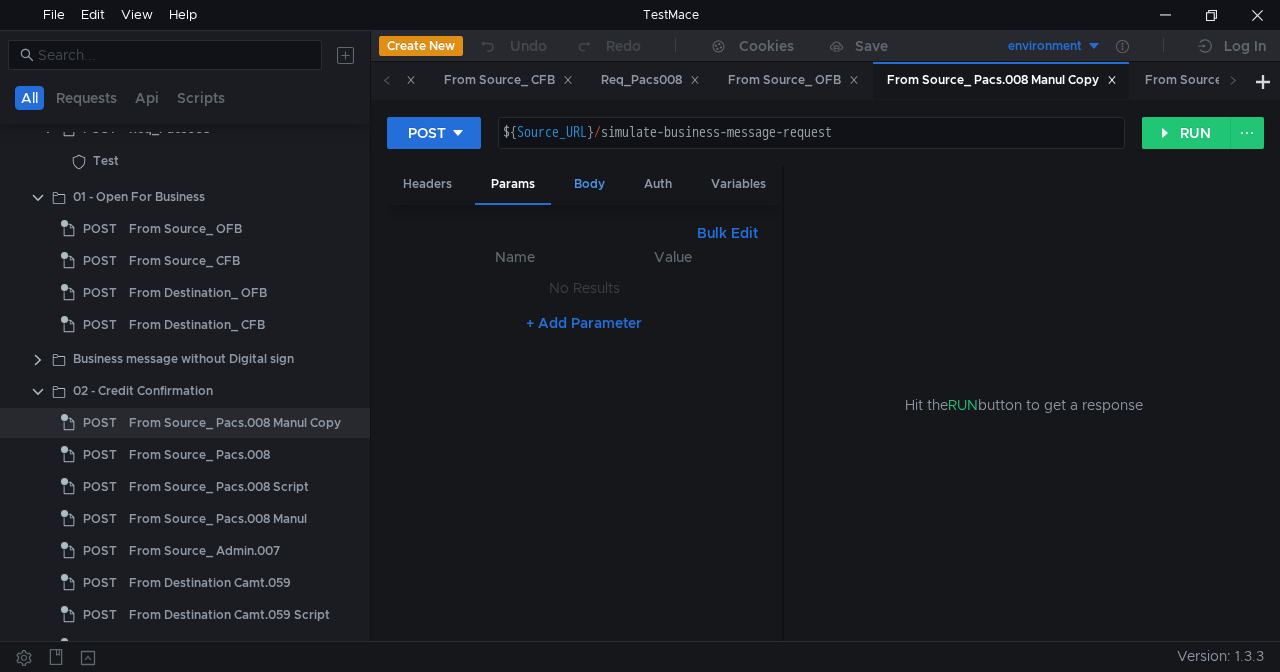 click on "Body" at bounding box center (589, 184) 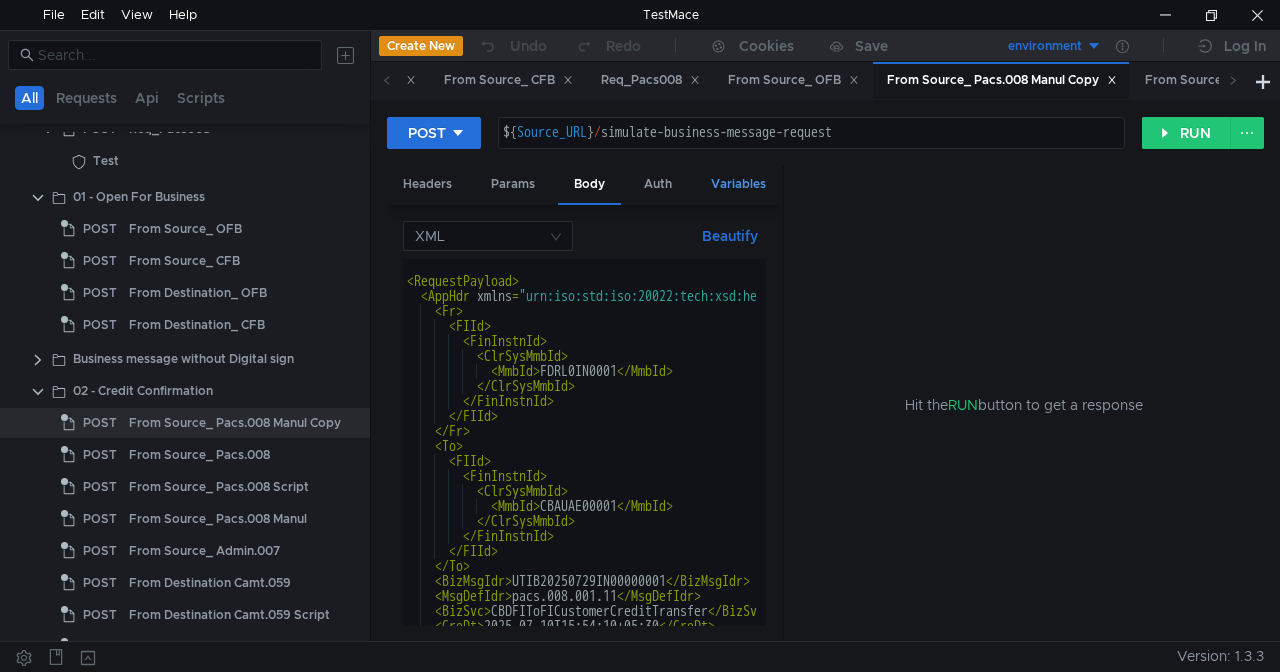 click on "Variables" at bounding box center (738, 184) 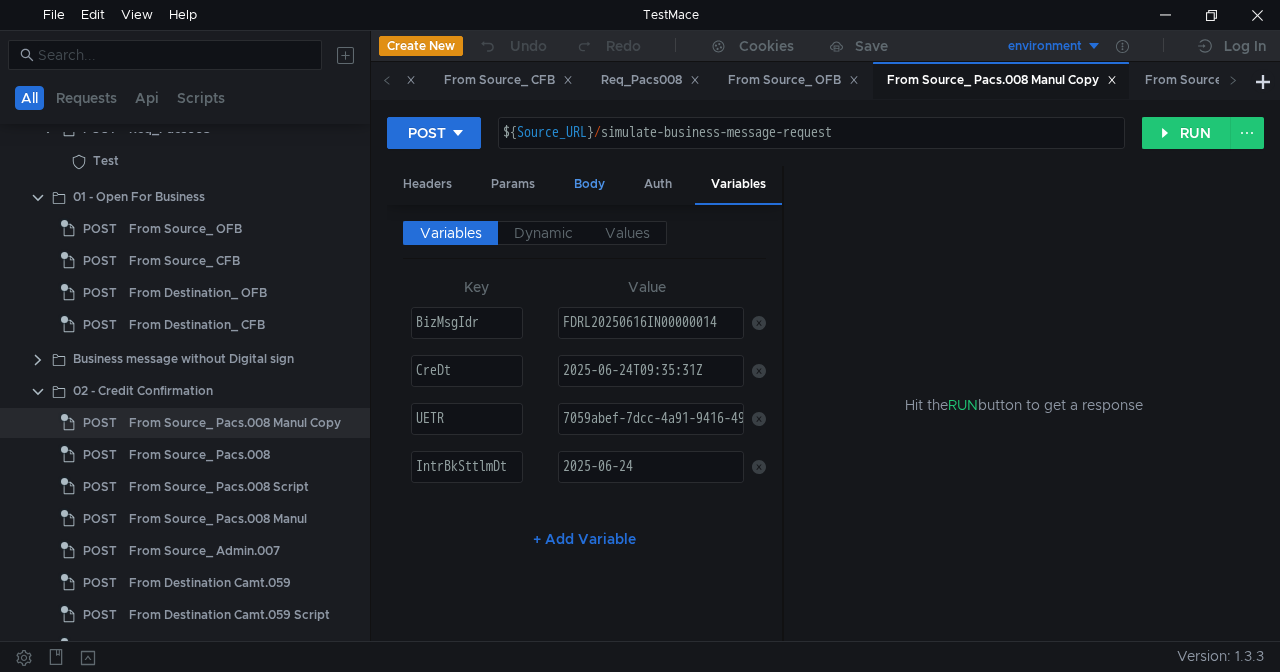 click on "Body" at bounding box center (589, 184) 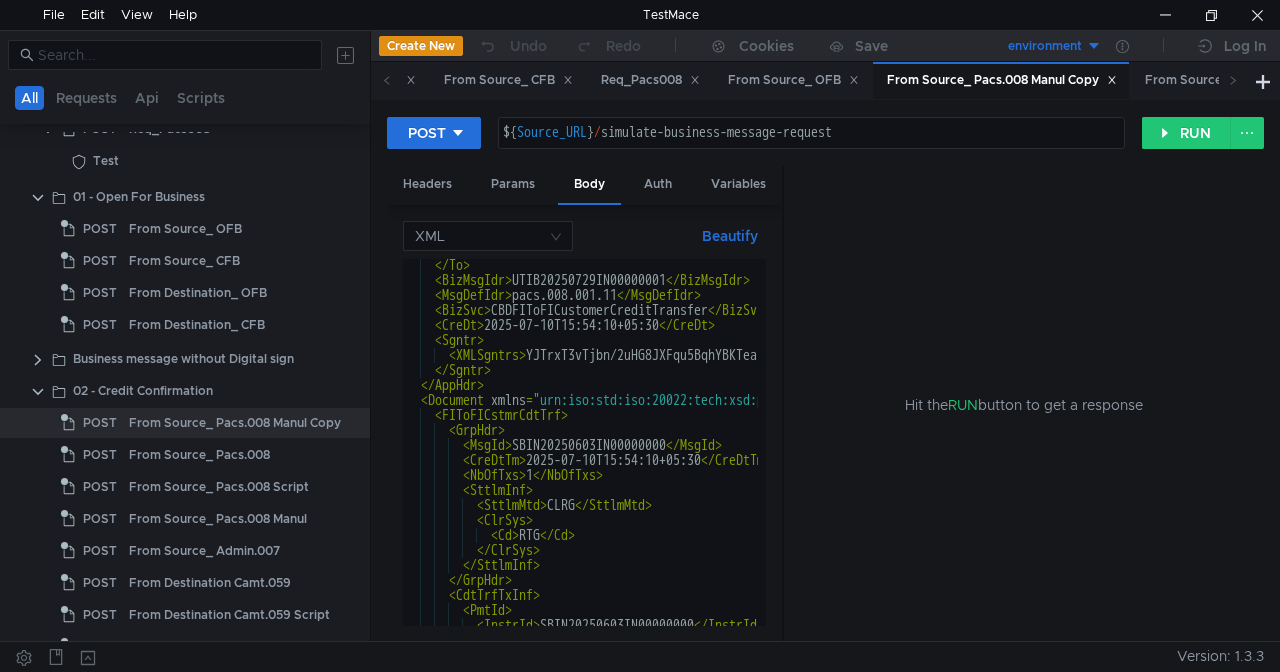 scroll, scrollTop: 292, scrollLeft: 0, axis: vertical 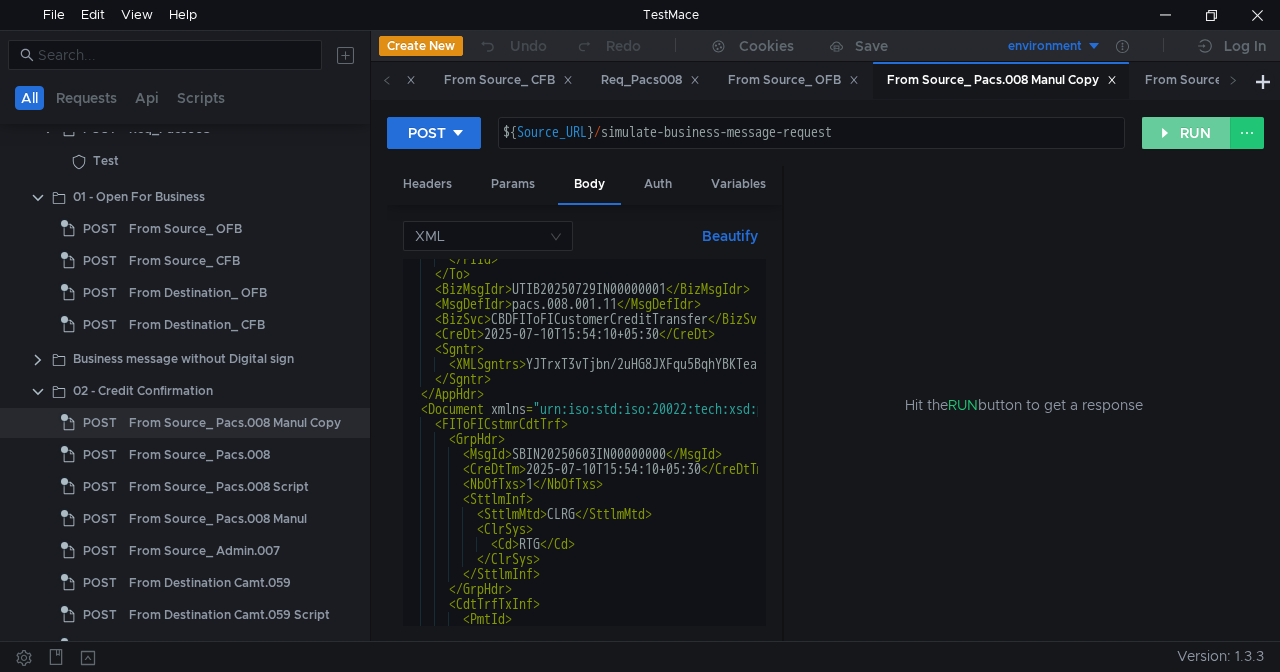click on "RUN" 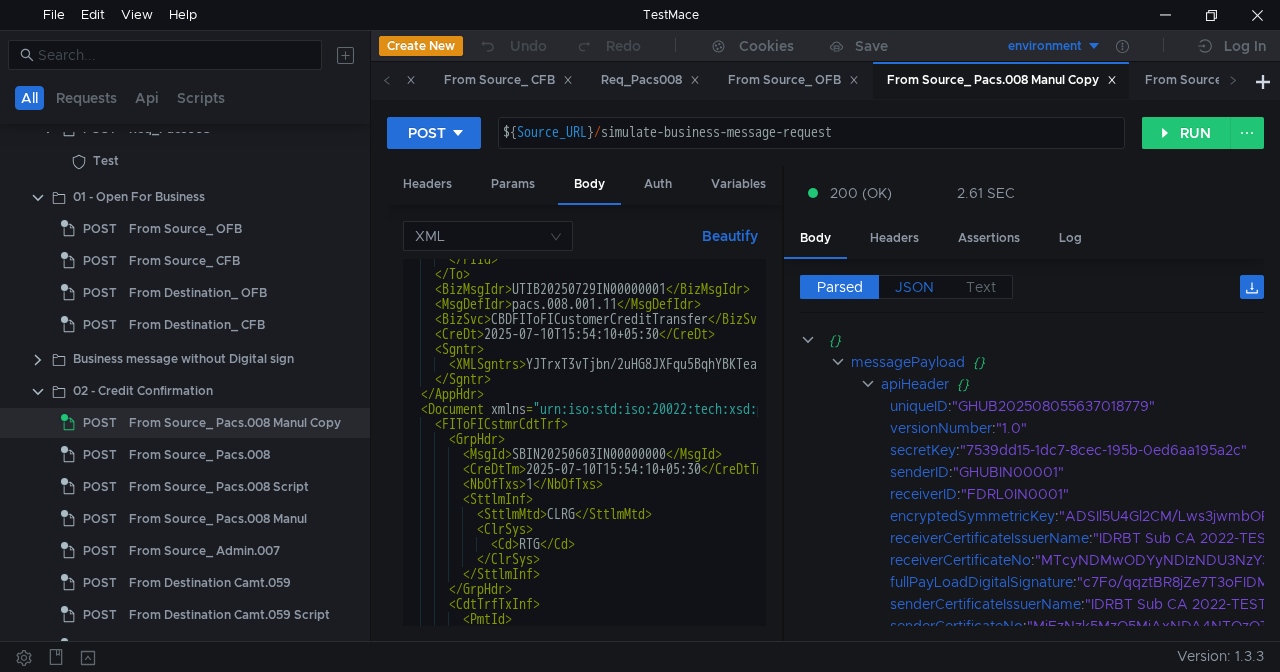 click on "JSON" at bounding box center (914, 287) 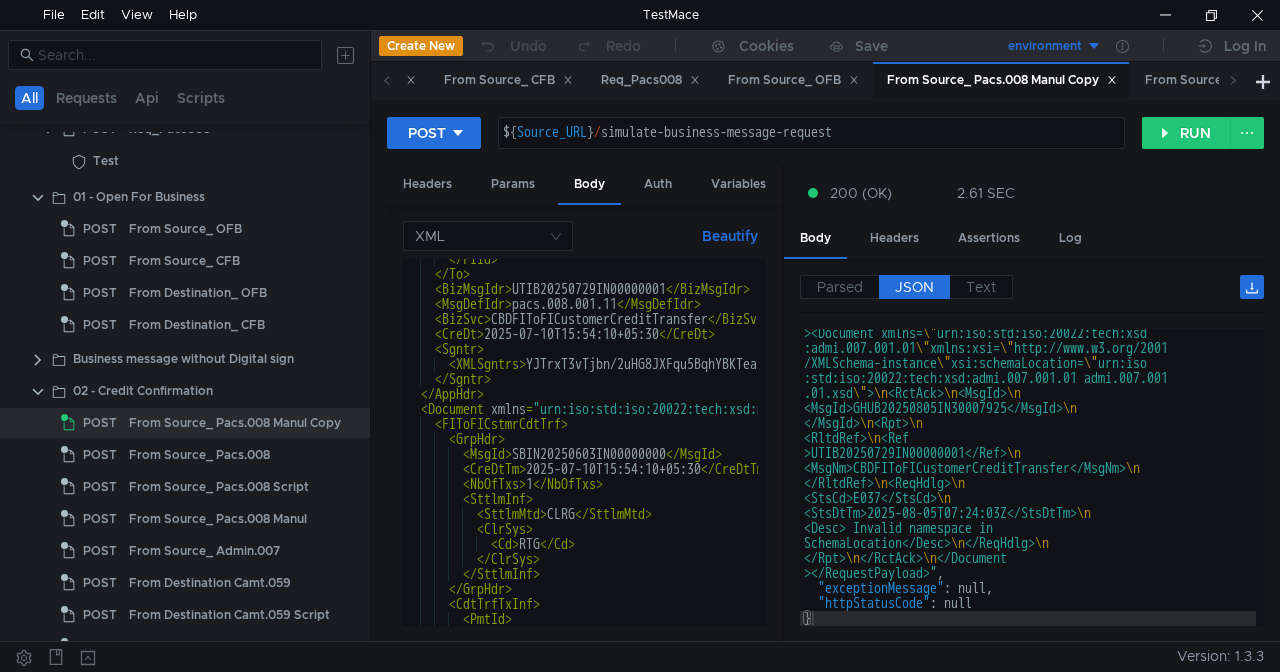 scroll, scrollTop: 2132, scrollLeft: 0, axis: vertical 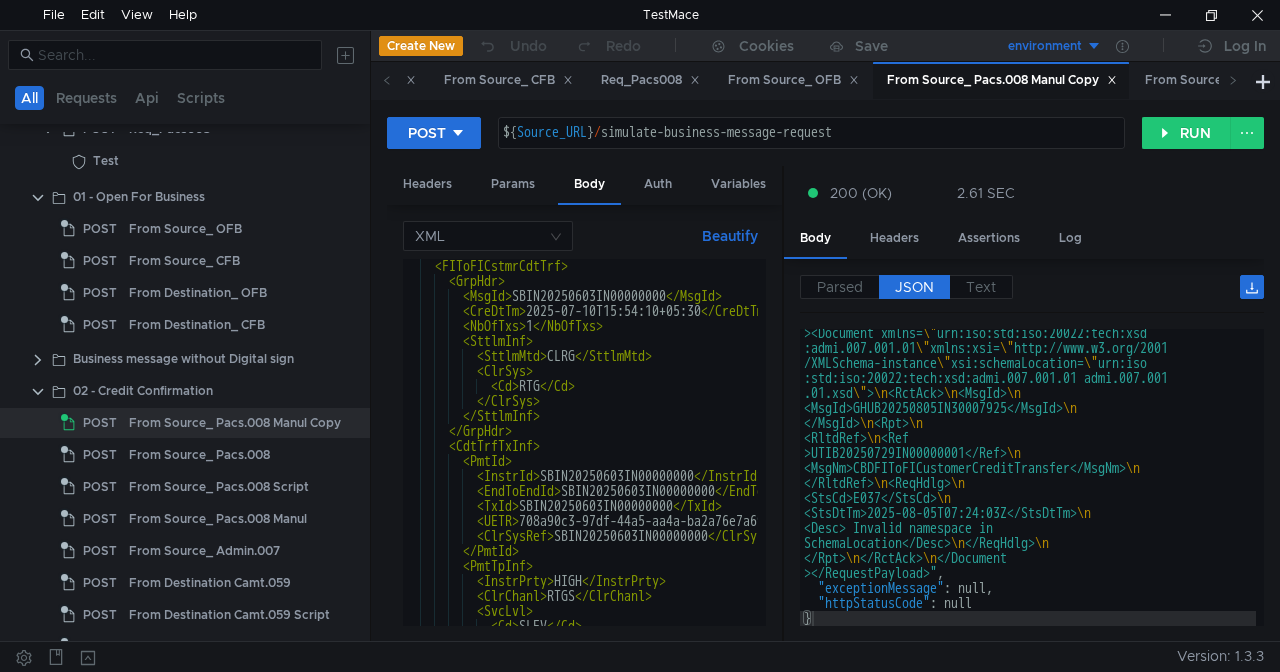 type on "<TxId>SBIN20250603IN00000000</TxId>" 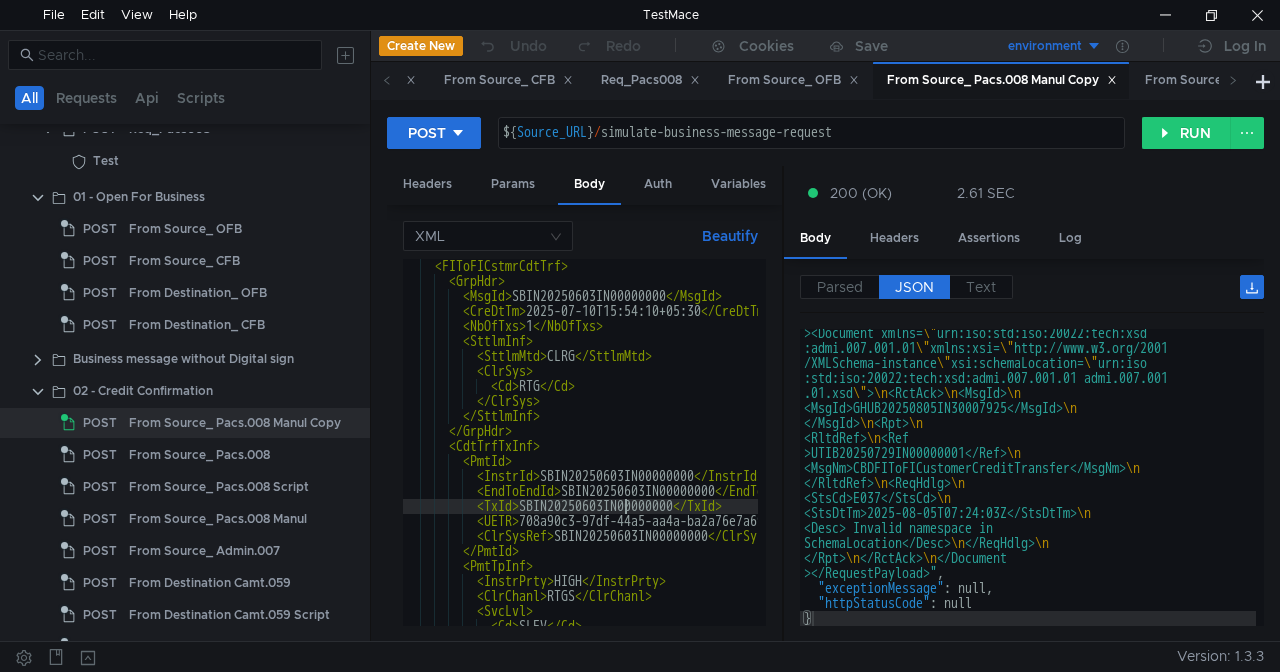 click on "< FIToFICstmrCdtTrf >          < GrpHdr >             < MsgId > SBIN20250603IN00000000 </ MsgId >             < CreDtTm > 2025-07-10T15:54:10+05:30 </ CreDtTm >             < NbOfTxs > 1 </ NbOfTxs >             < SttlmInf >                < SttlmMtd > CLRG </ SttlmMtd >                < ClrSys >                   < Cd > RTG </ Cd >                </ ClrSys >             </ SttlmInf >          </ GrpHdr >          < CdtTrfTxInf >             < PmtId >                < InstrId > SBIN20250603IN00000000 </ InstrId >                < EndToEndId > SBIN20250603IN00000000 </ EndToEndId >                < TxId > SBIN20250603IN00000000 </ TxId >                < UETR > 708a90c3-97df-44a5-aa4a-ba2a76e7a69a </ UETR >                < ClrSysRef > SBIN20250603IN00000000 </ ClrSysRef >             </ PmtId >             < PmtTpInf >                < InstrPrty > HIGH </ InstrPrty >                < ClrChanl > RTGS </ ClrChanl >                < SvcLvl >                   < Cd > SLEV </ Cd >" at bounding box center [2175, 453] 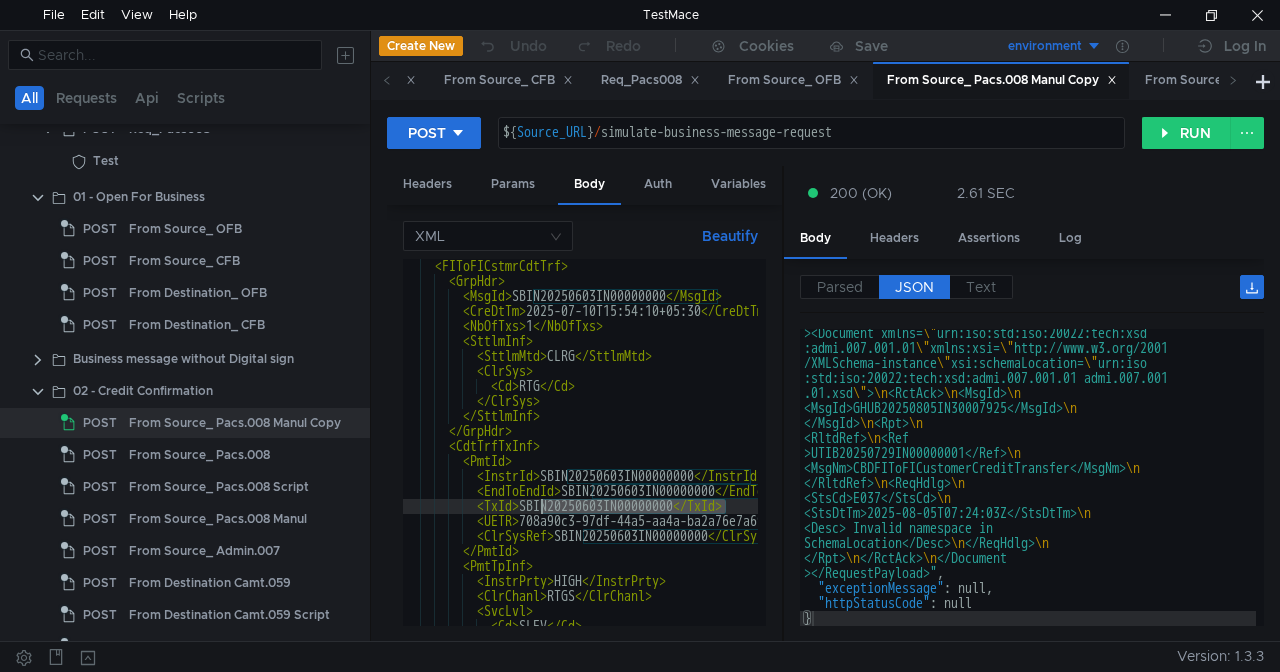 click on "< FIToFICstmrCdtTrf >          < GrpHdr >             < MsgId > SBIN20250603IN00000000 </ MsgId >             < CreDtTm > 2025-07-10T15:54:10+05:30 </ CreDtTm >             < NbOfTxs > 1 </ NbOfTxs >             < SttlmInf >                < SttlmMtd > CLRG </ SttlmMtd >                < ClrSys >                   < Cd > RTG </ Cd >                </ ClrSys >             </ SttlmInf >          </ GrpHdr >          < CdtTrfTxInf >             < PmtId >                < InstrId > SBIN20250603IN00000000 </ InstrId >                < EndToEndId > SBIN20250603IN00000000 </ EndToEndId >                < TxId > SBIN20250603IN00000000 </ TxId >                < UETR > 708a90c3-97df-44a5-aa4a-ba2a76e7a69a </ UETR >                < ClrSysRef > SBIN20250603IN00000000 </ ClrSysRef >             </ PmtId >             < PmtTpInf >                < InstrPrty > HIGH </ InstrPrty >                < ClrChanl > RTGS </ ClrChanl >                < SvcLvl >                   < Cd > SLEV </ Cd >" at bounding box center [2175, 453] 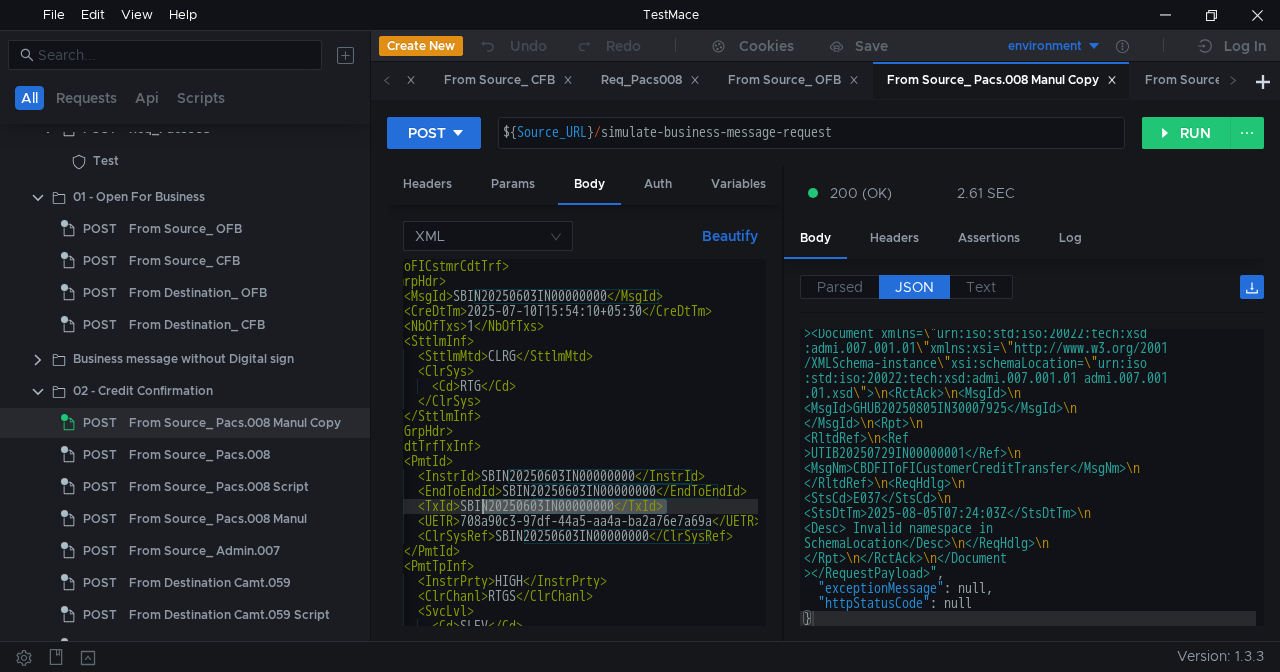 scroll, scrollTop: 0, scrollLeft: 58, axis: horizontal 